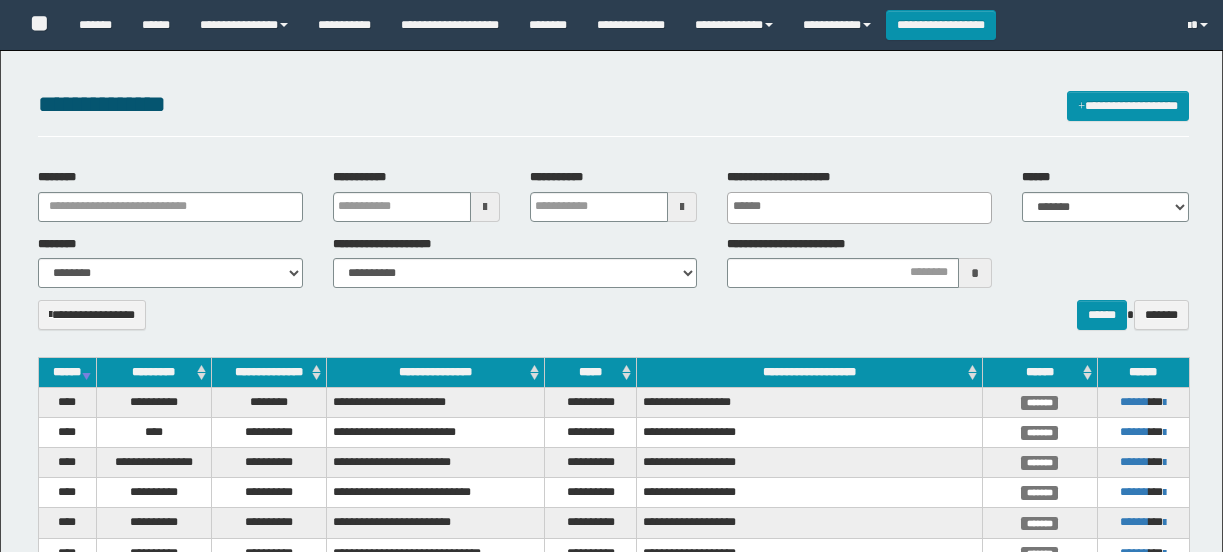 select 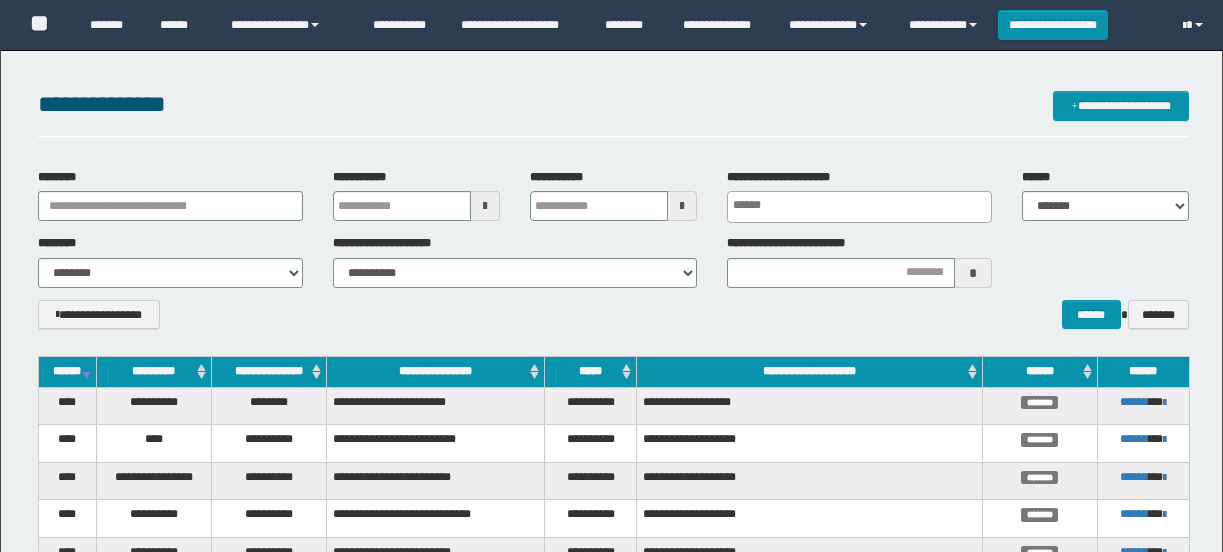 scroll, scrollTop: 37, scrollLeft: 0, axis: vertical 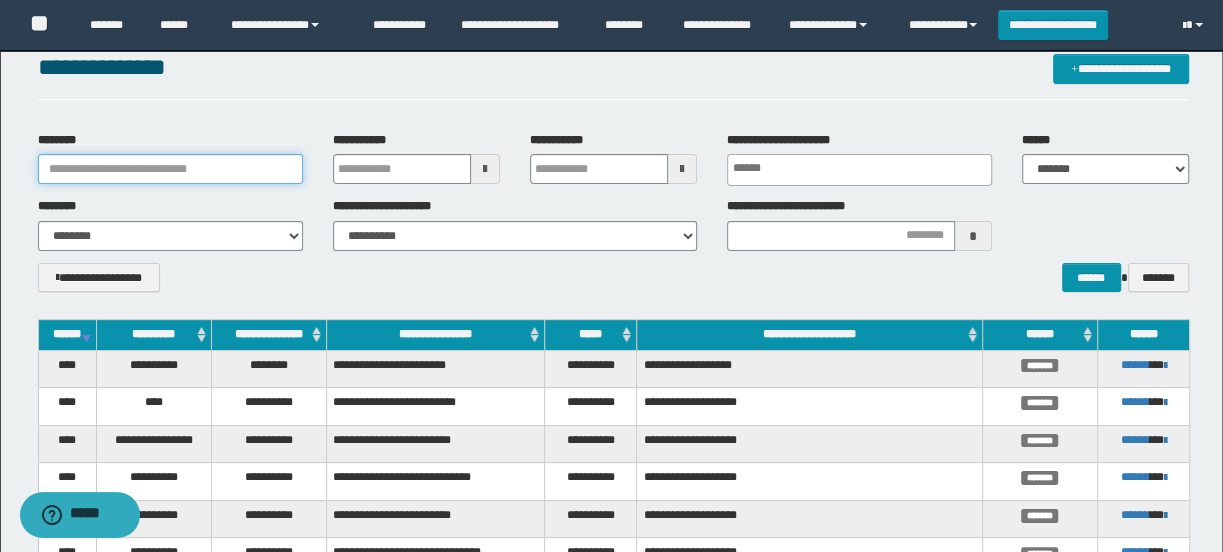 click on "********" at bounding box center (170, 169) 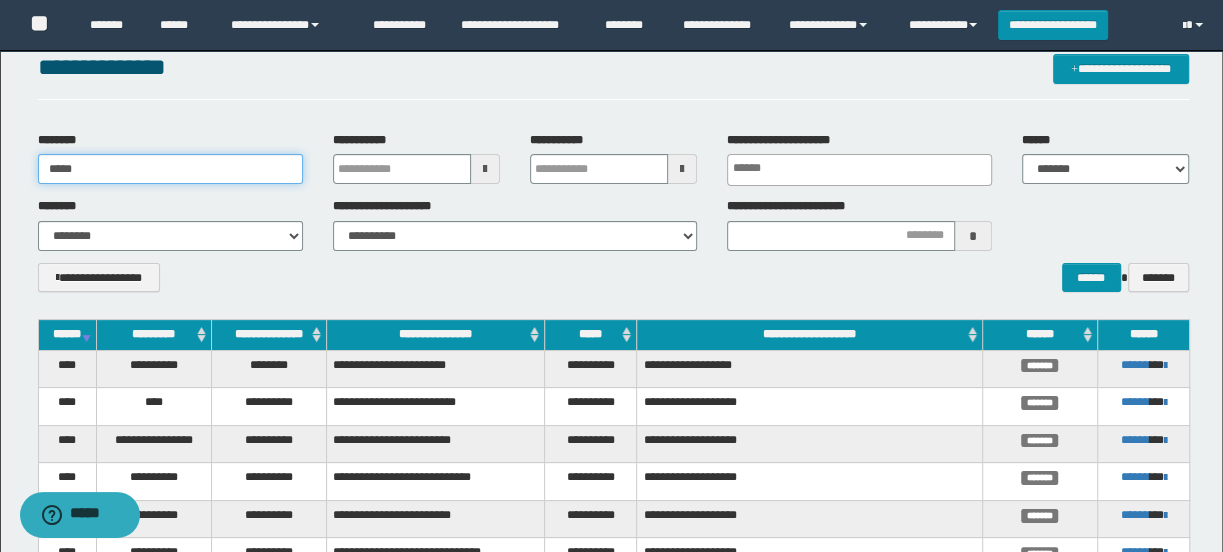 type on "**********" 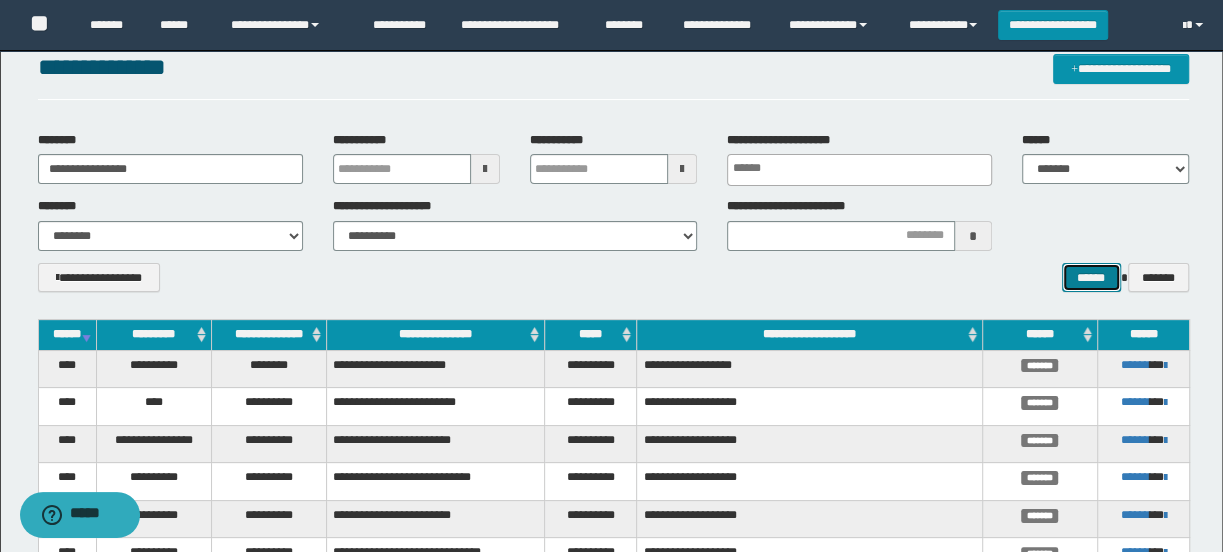 click on "******" at bounding box center (1091, 278) 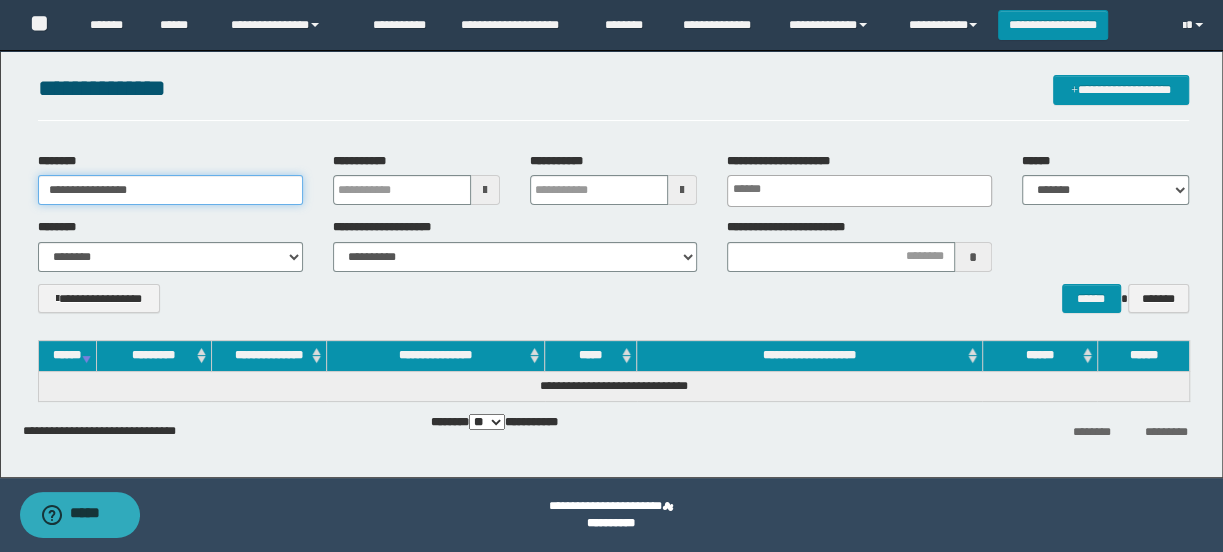 click on "**********" at bounding box center (170, 190) 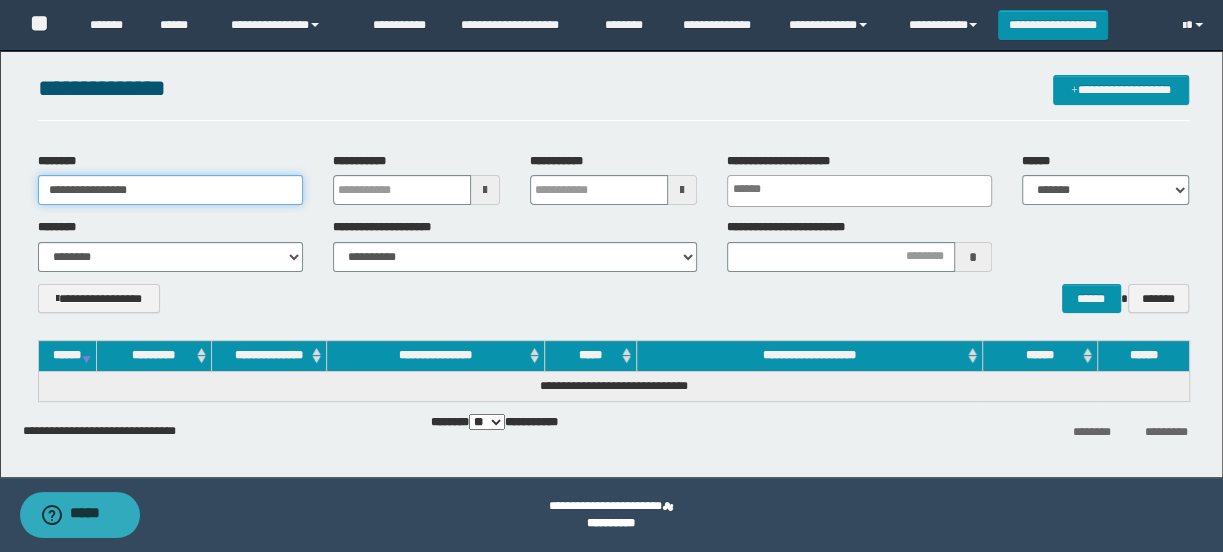click on "**********" at bounding box center [170, 190] 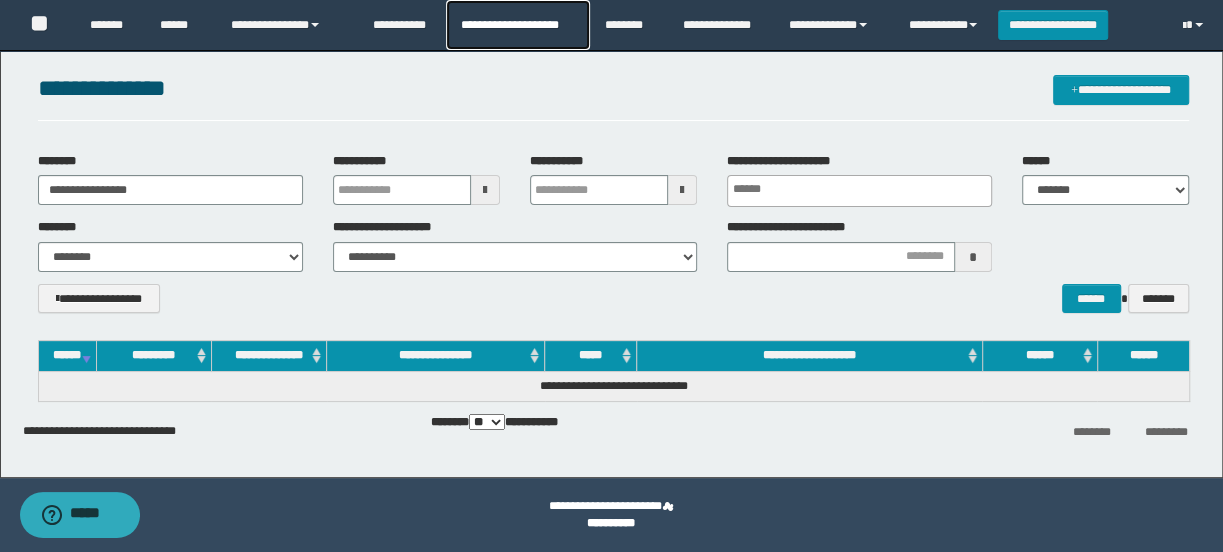 click on "**********" at bounding box center [517, 25] 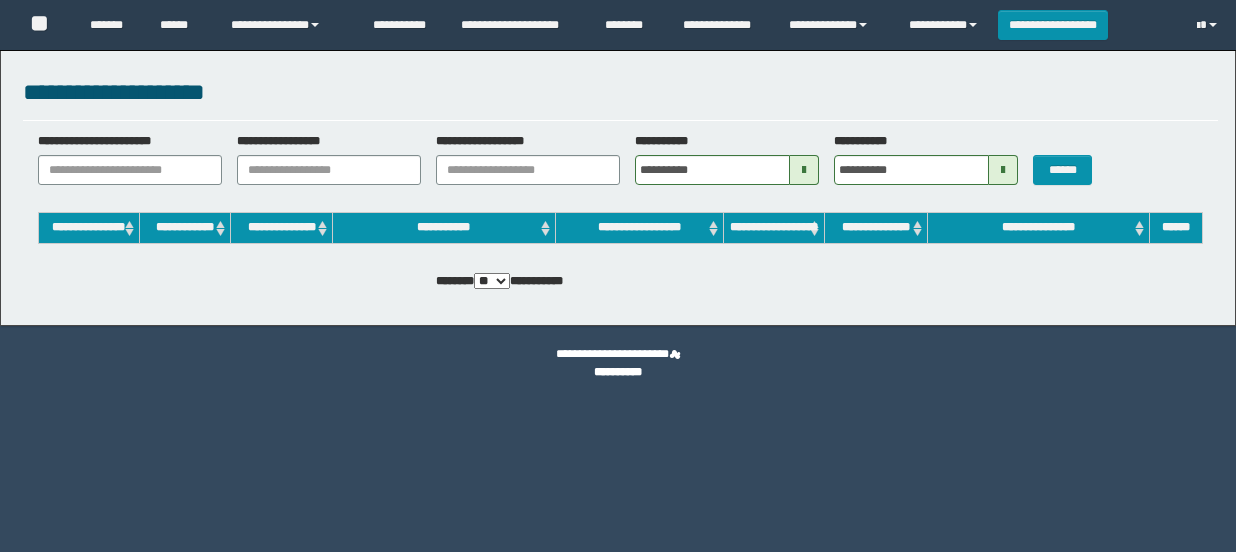 scroll, scrollTop: 0, scrollLeft: 0, axis: both 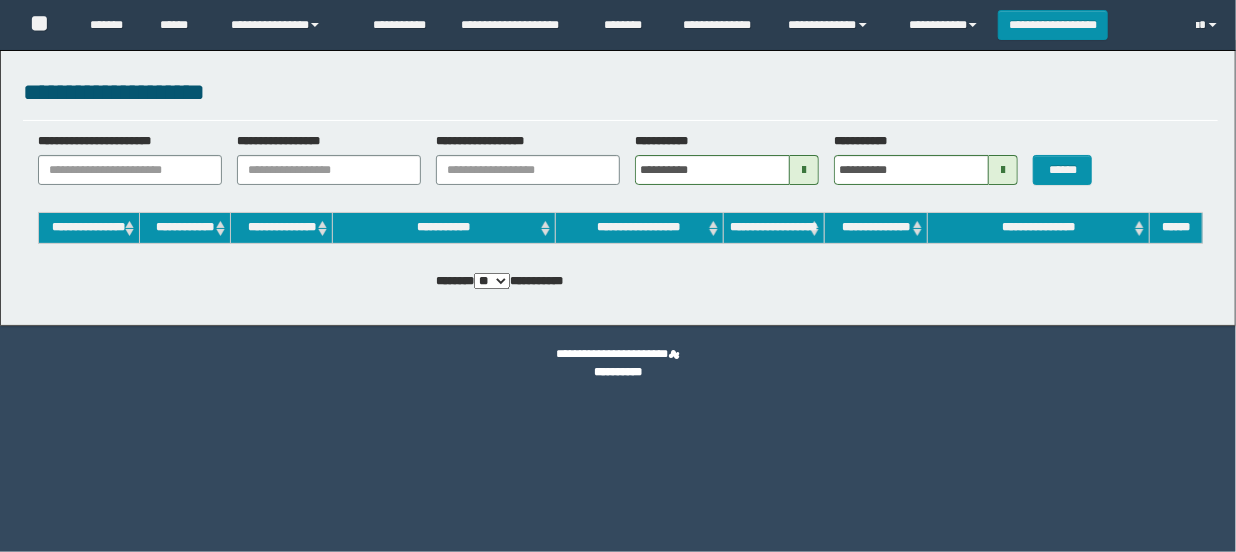 click on "**********" at bounding box center [720, 25] 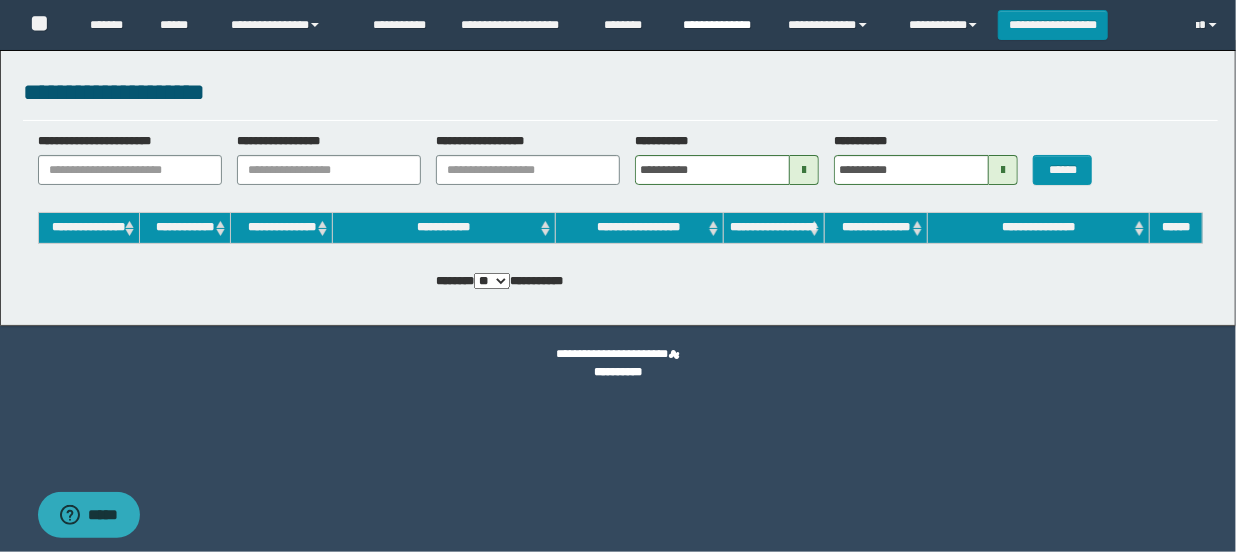 scroll, scrollTop: 0, scrollLeft: 0, axis: both 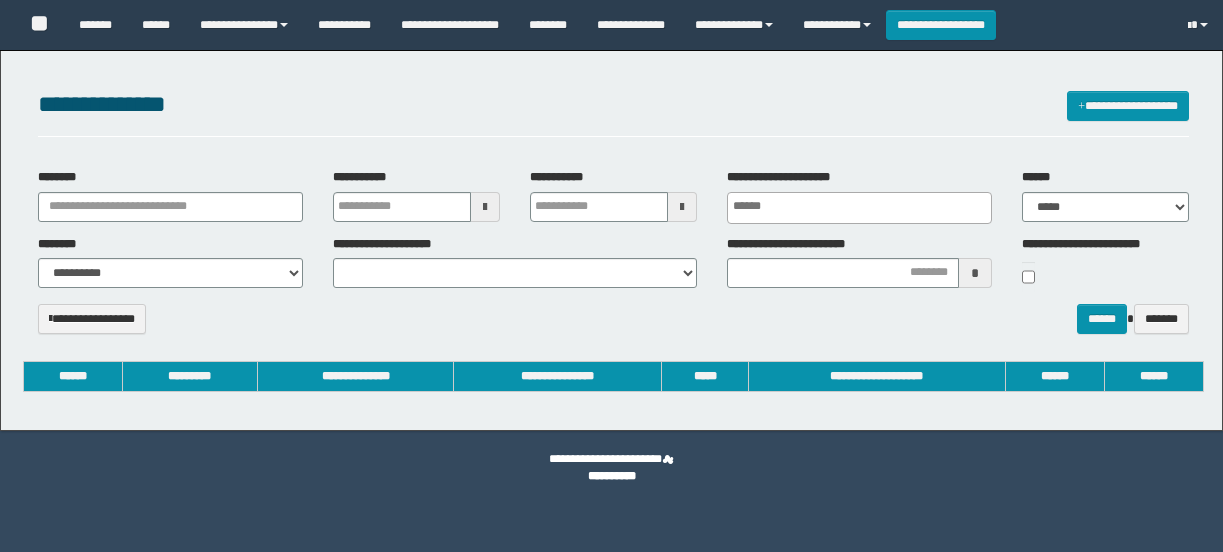 select 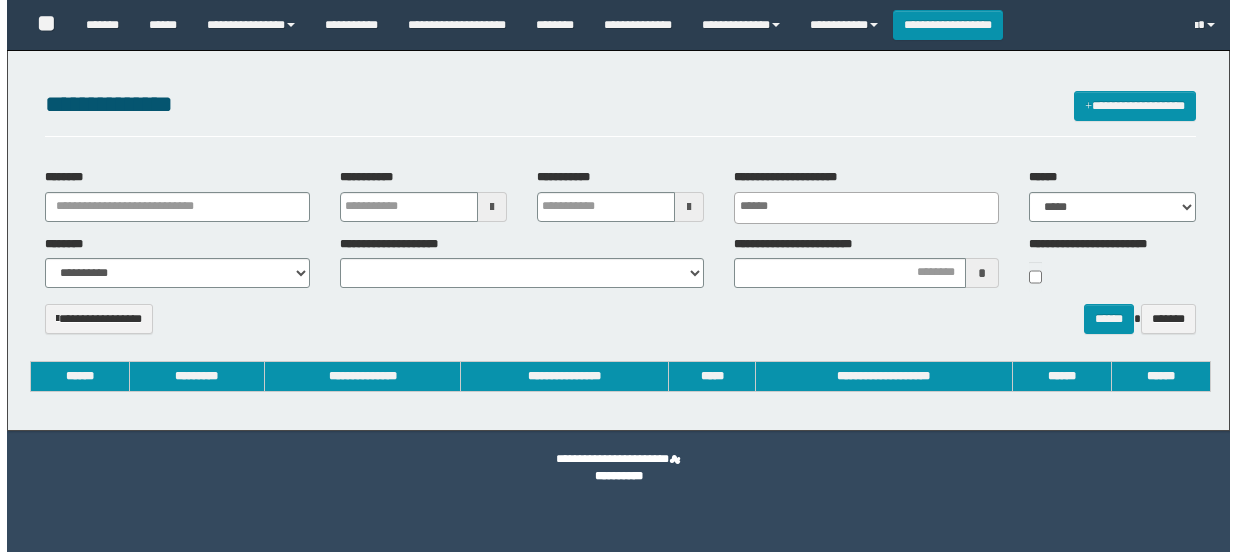 scroll, scrollTop: 0, scrollLeft: 0, axis: both 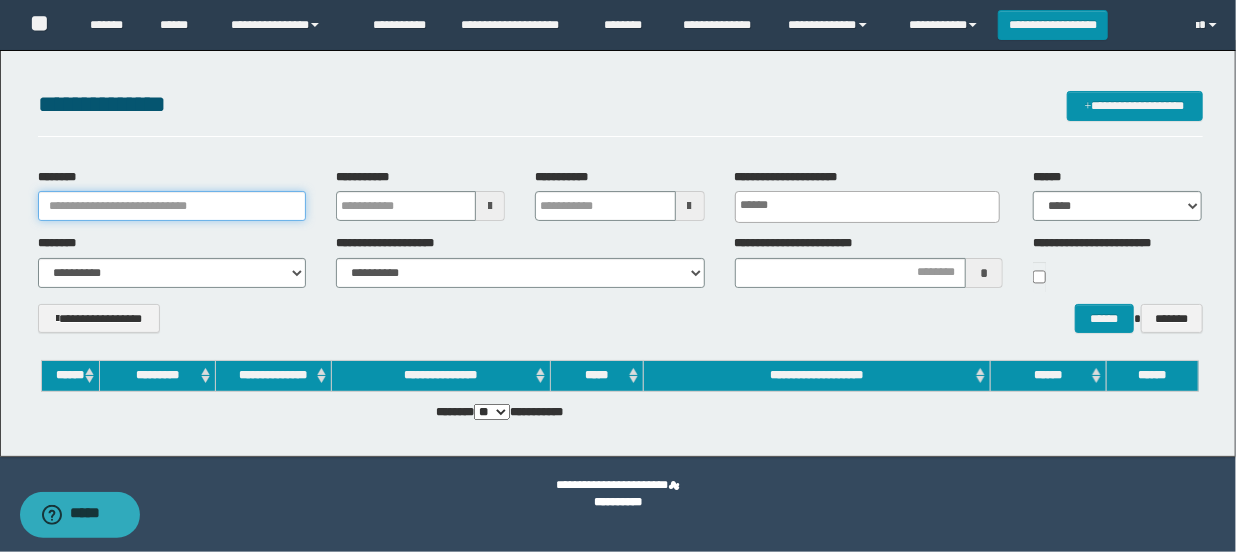 click on "********" at bounding box center [172, 206] 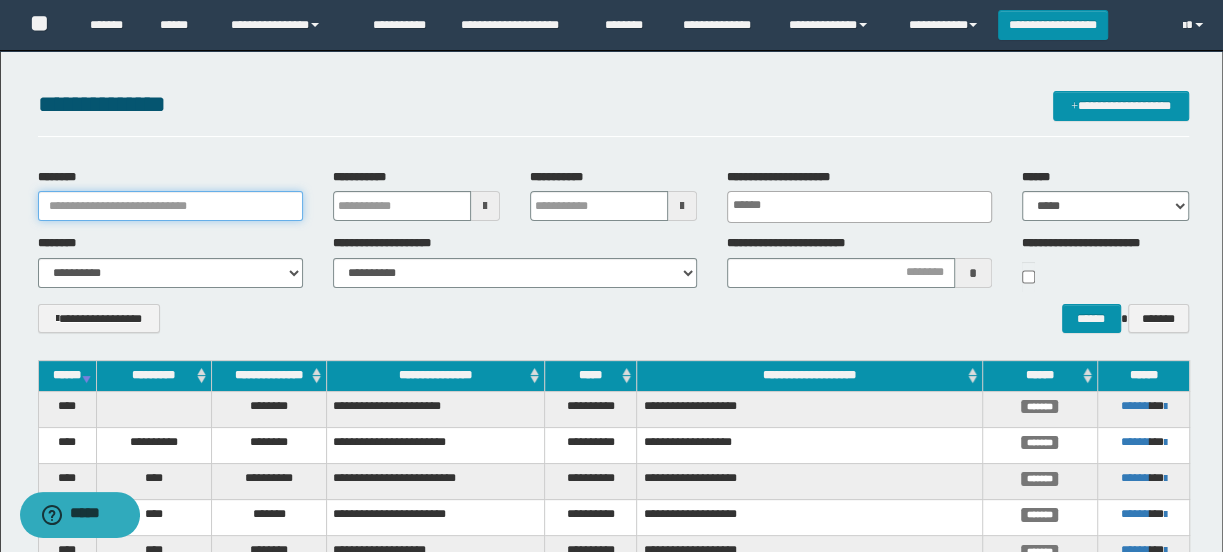 click on "********" at bounding box center (170, 206) 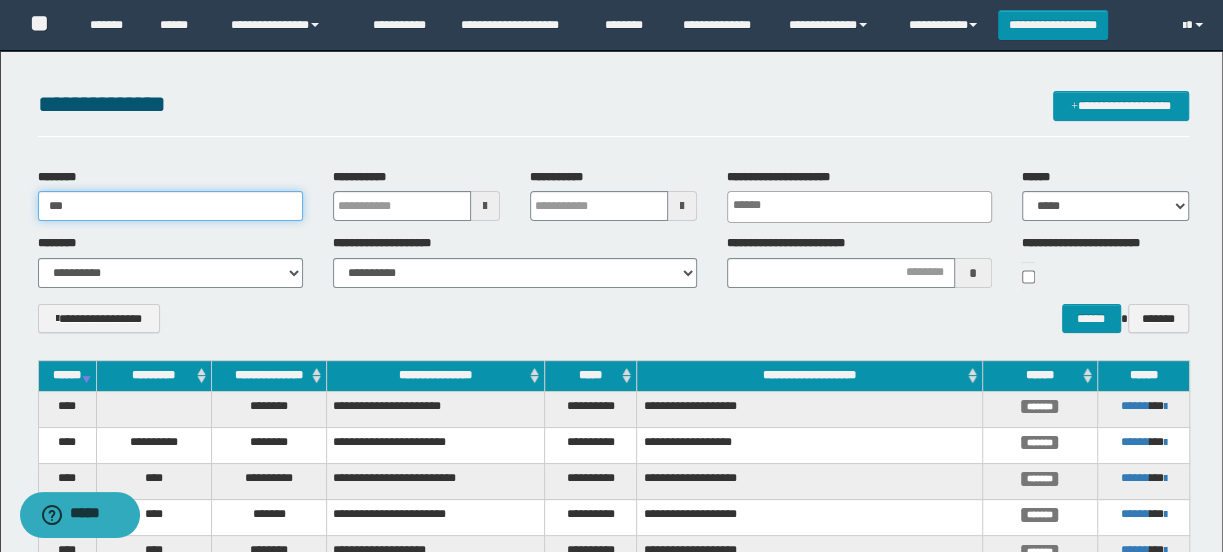 click on "***" at bounding box center (170, 206) 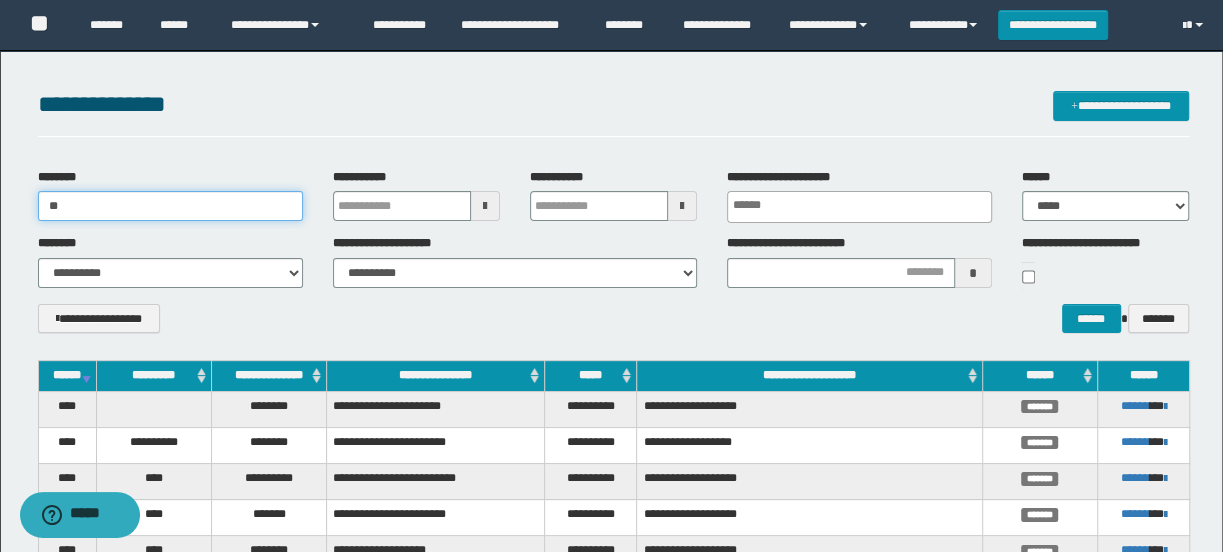type on "*" 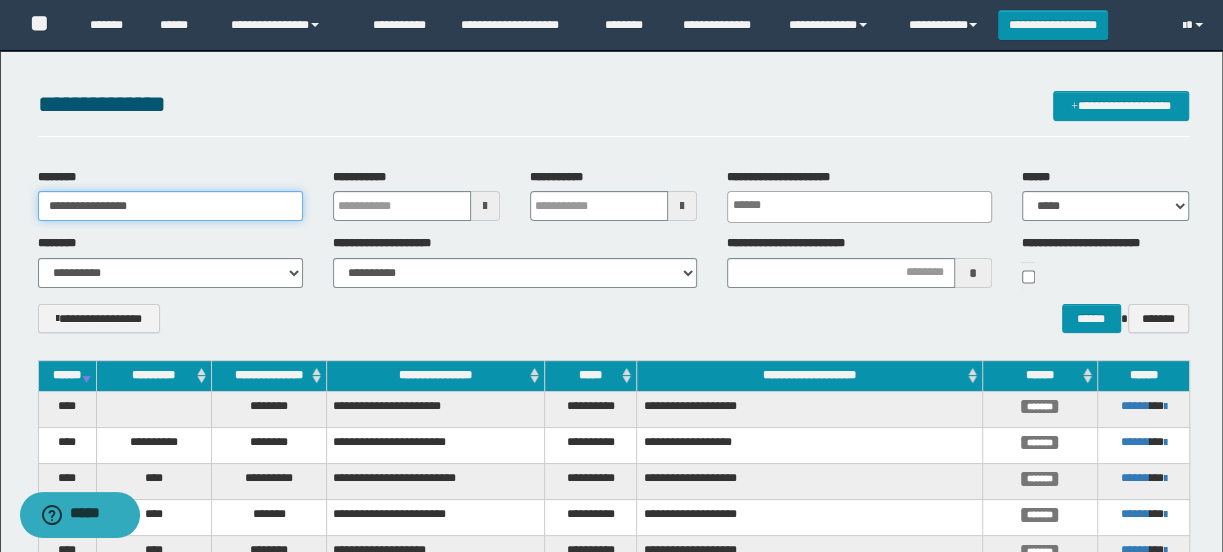 type on "**********" 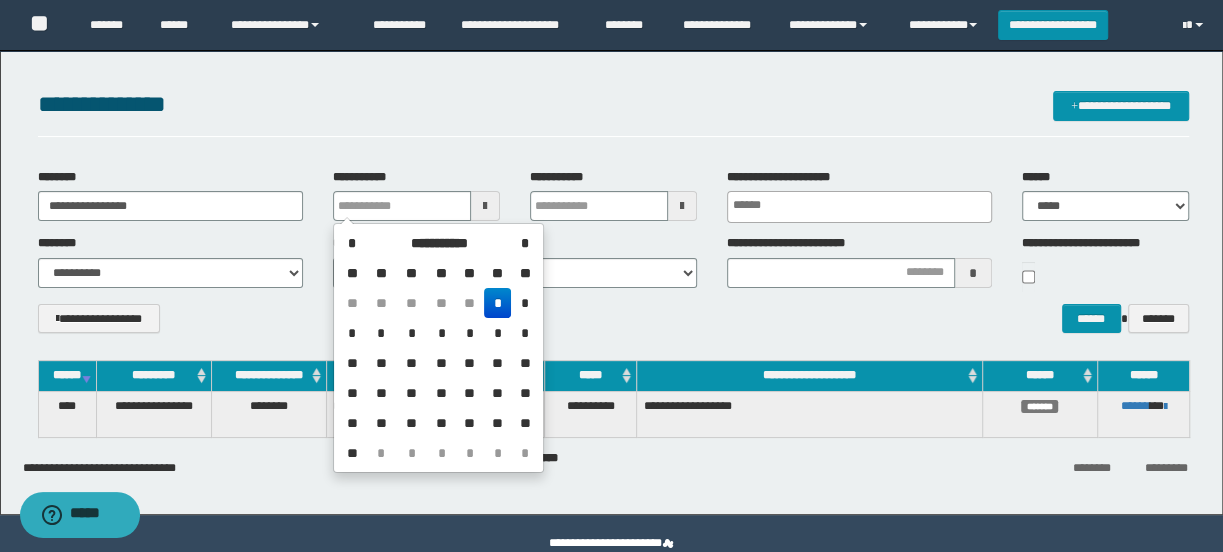 click on "**********" at bounding box center [613, 326] 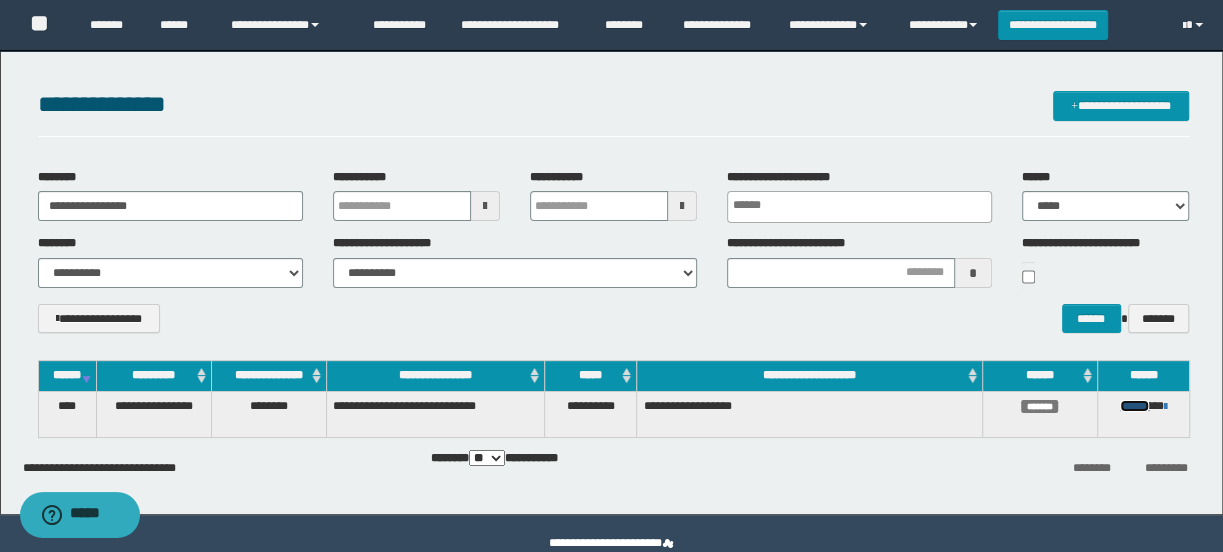 click on "******" at bounding box center (1134, 406) 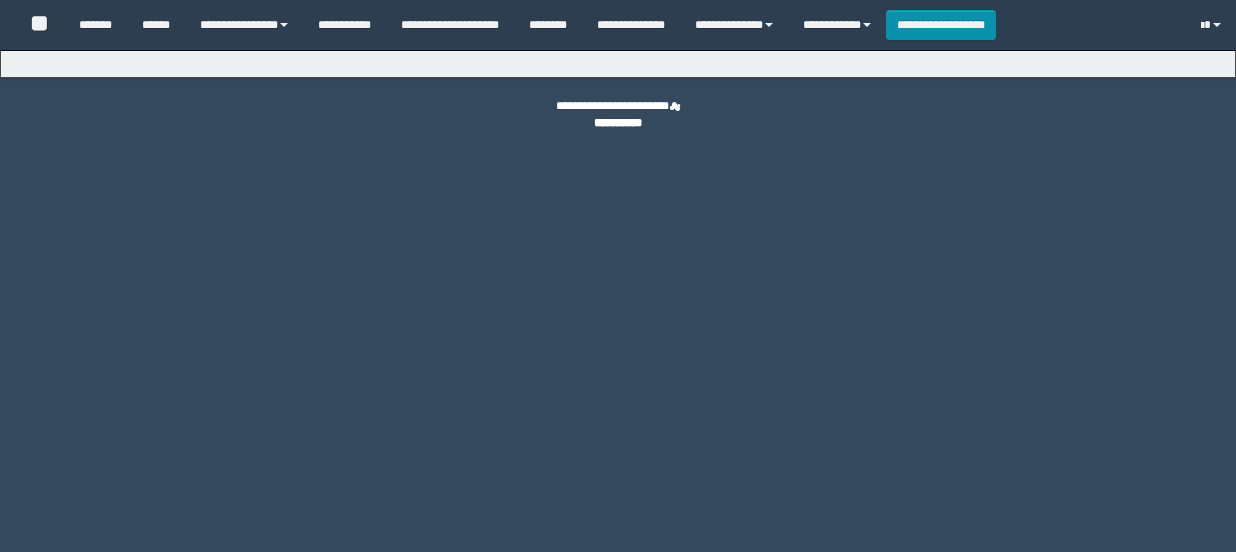 scroll, scrollTop: 0, scrollLeft: 0, axis: both 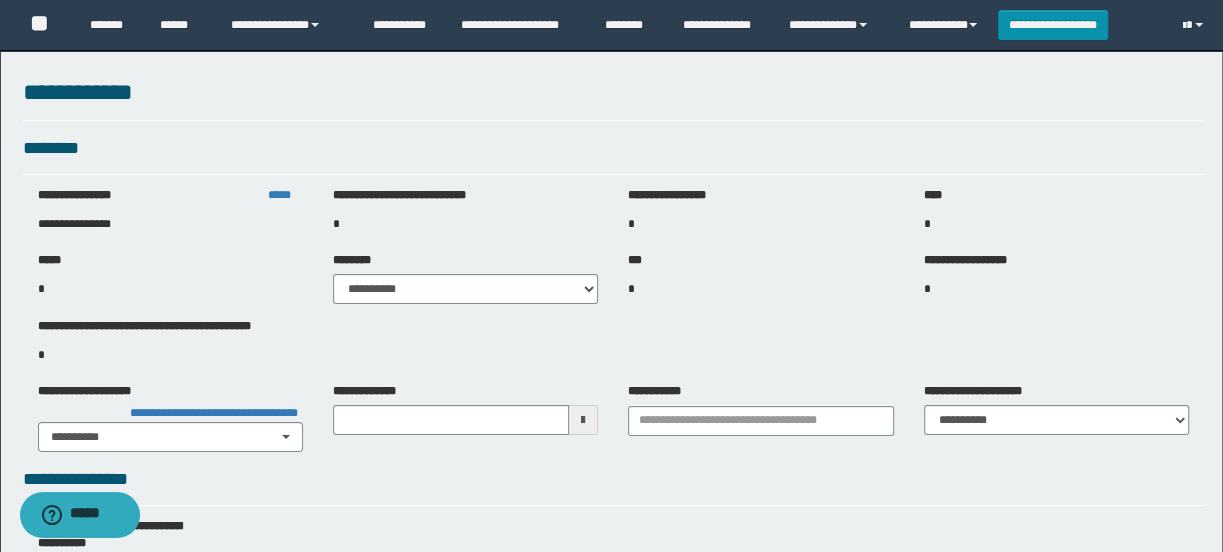 type on "**********" 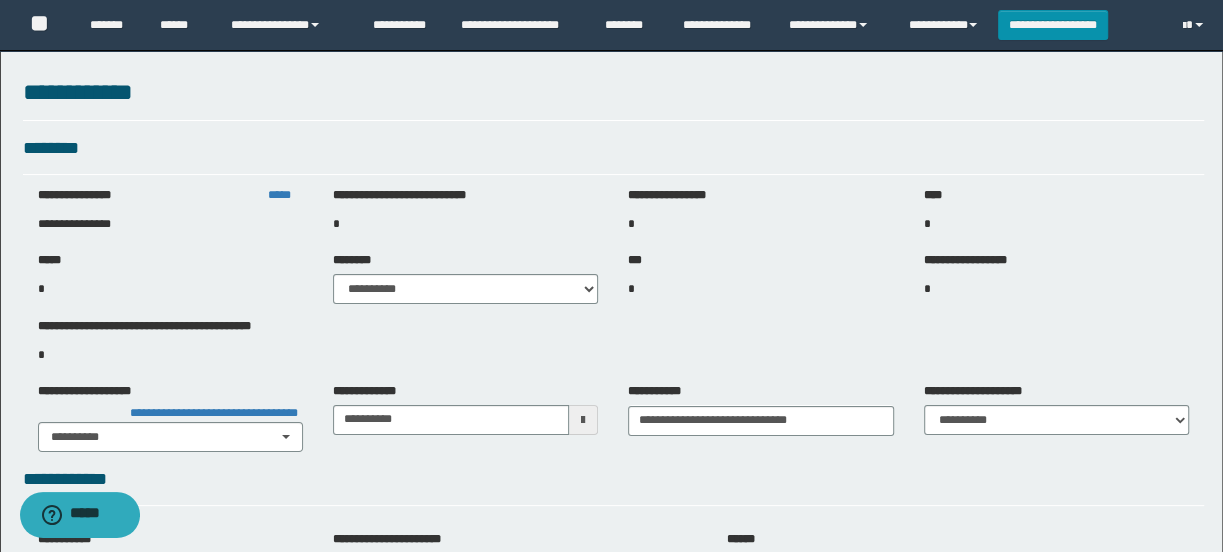 select on "***" 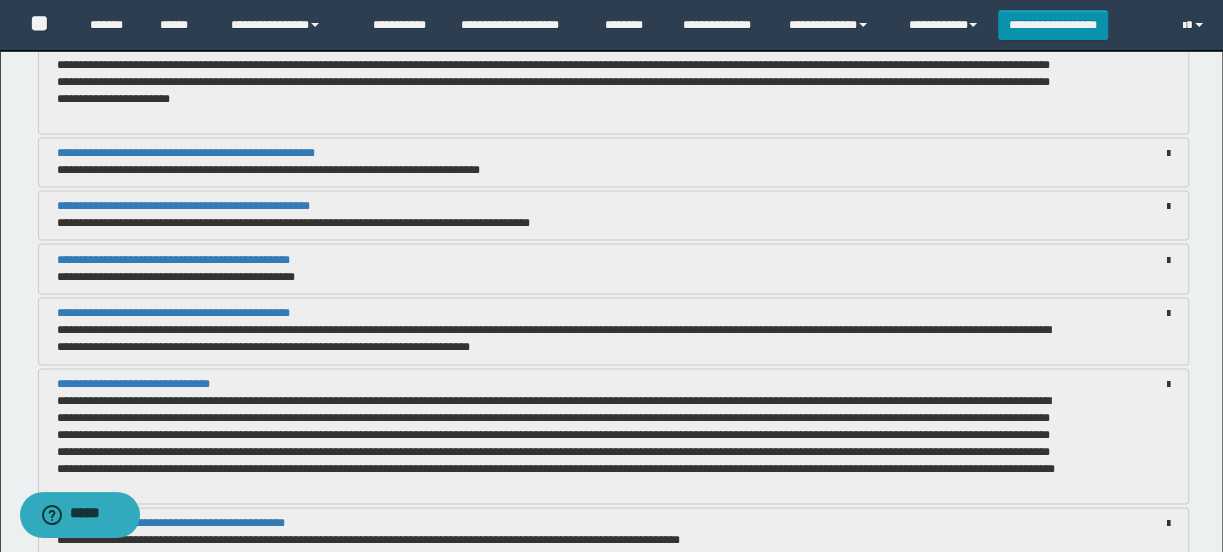 scroll, scrollTop: 1727, scrollLeft: 0, axis: vertical 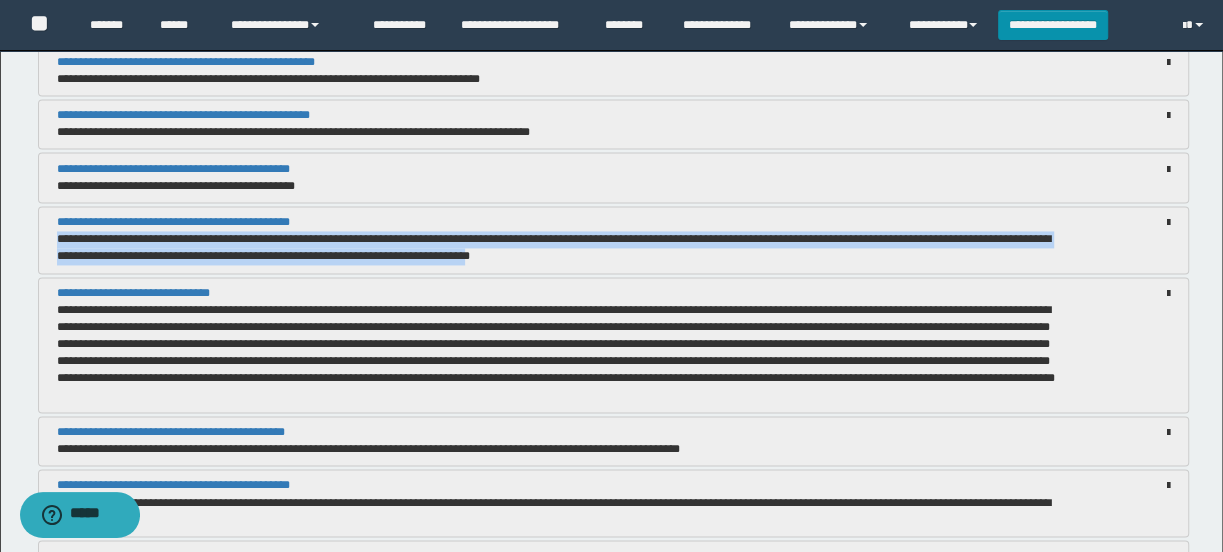 drag, startPoint x: 600, startPoint y: 254, endPoint x: 49, endPoint y: 238, distance: 551.23224 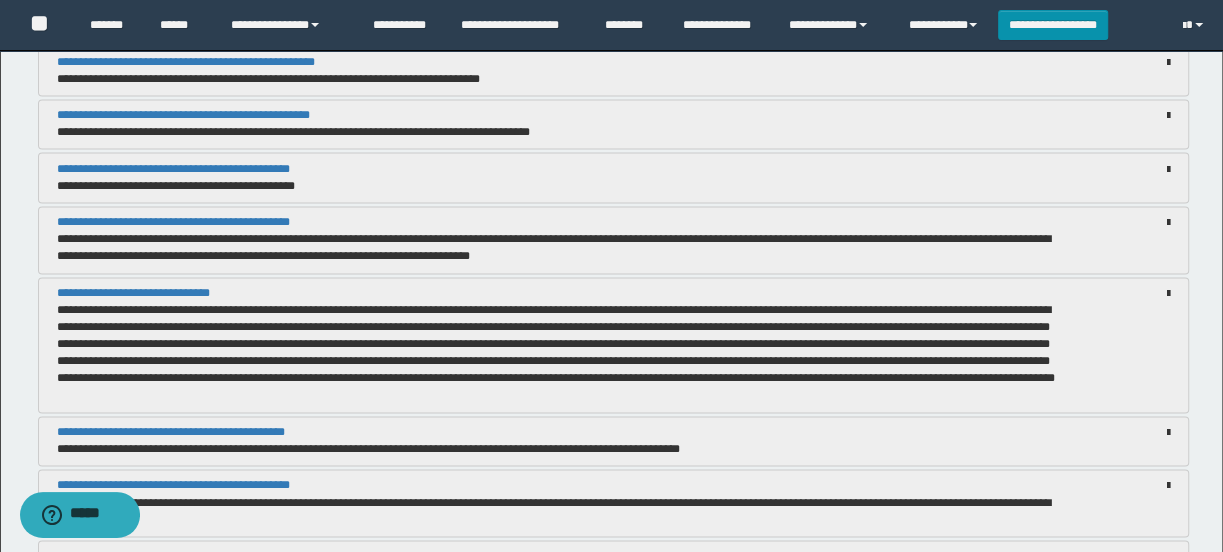 click on "**********" at bounding box center (566, 248) 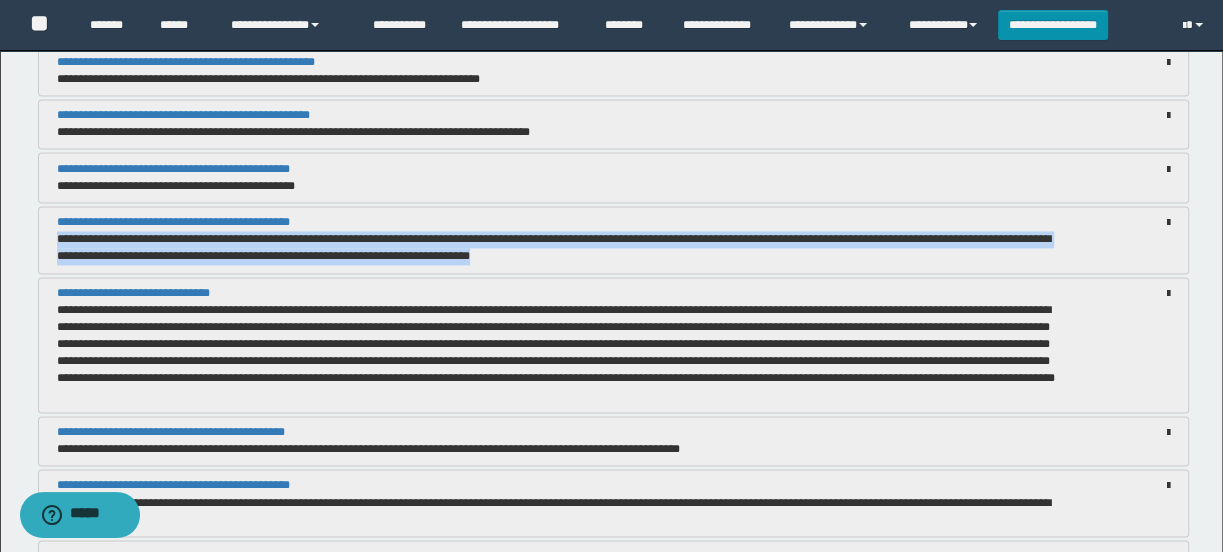 drag, startPoint x: 614, startPoint y: 256, endPoint x: 54, endPoint y: 235, distance: 560.3936 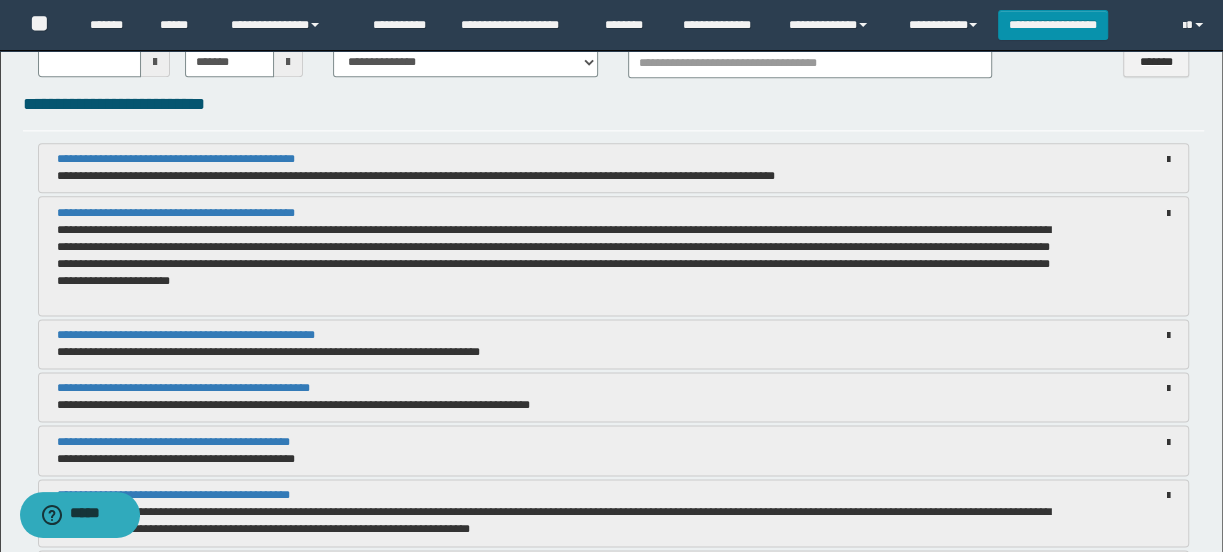 scroll, scrollTop: 1545, scrollLeft: 0, axis: vertical 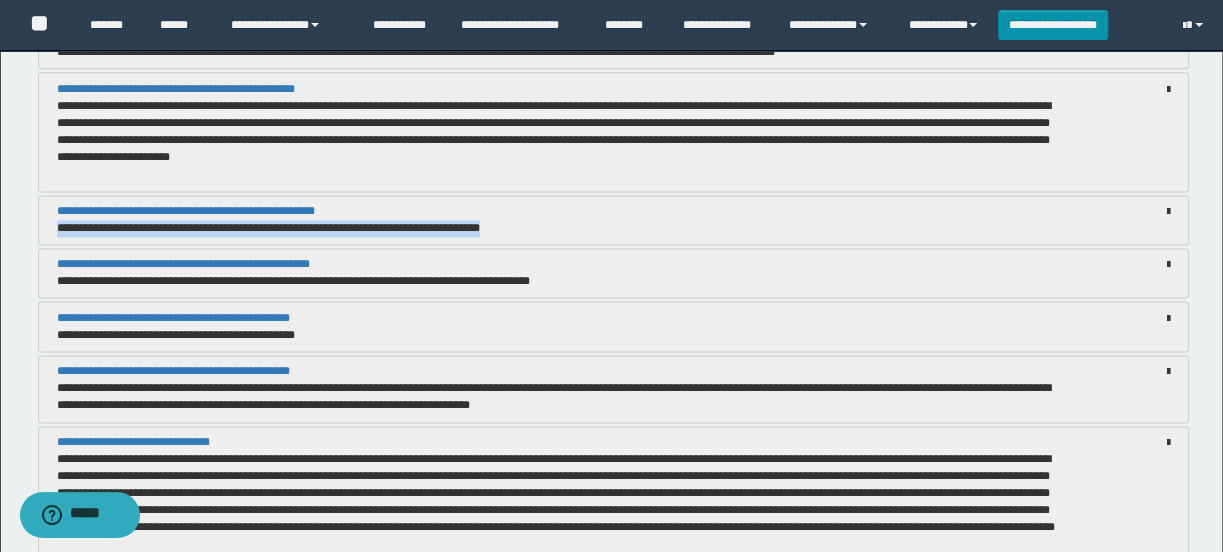 drag, startPoint x: 56, startPoint y: 224, endPoint x: 544, endPoint y: 237, distance: 488.17313 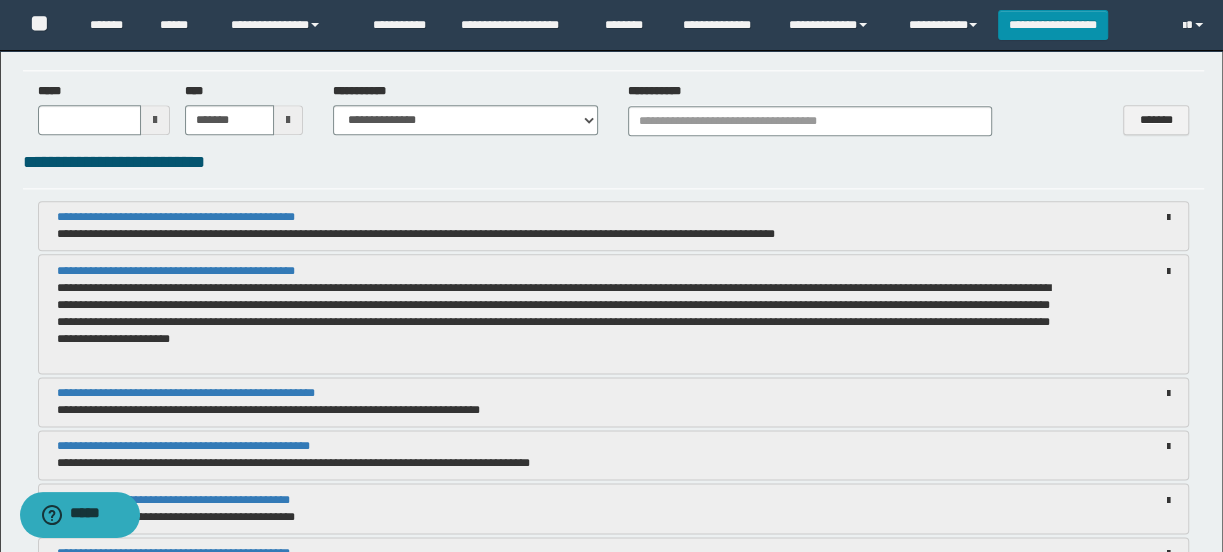 scroll, scrollTop: 1487, scrollLeft: 0, axis: vertical 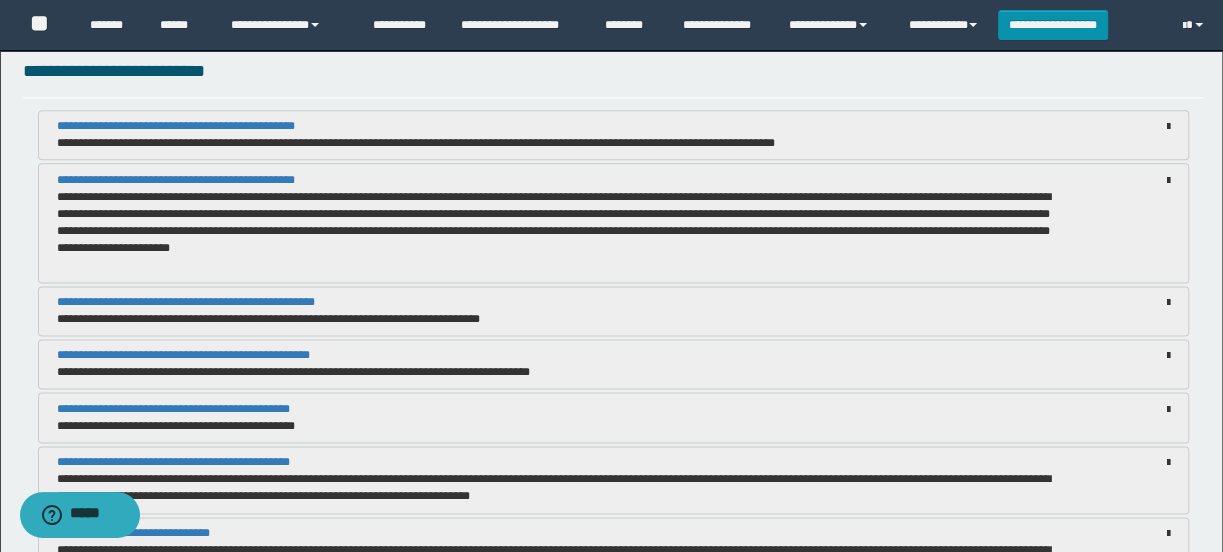 click on "**********" at bounding box center [566, 319] 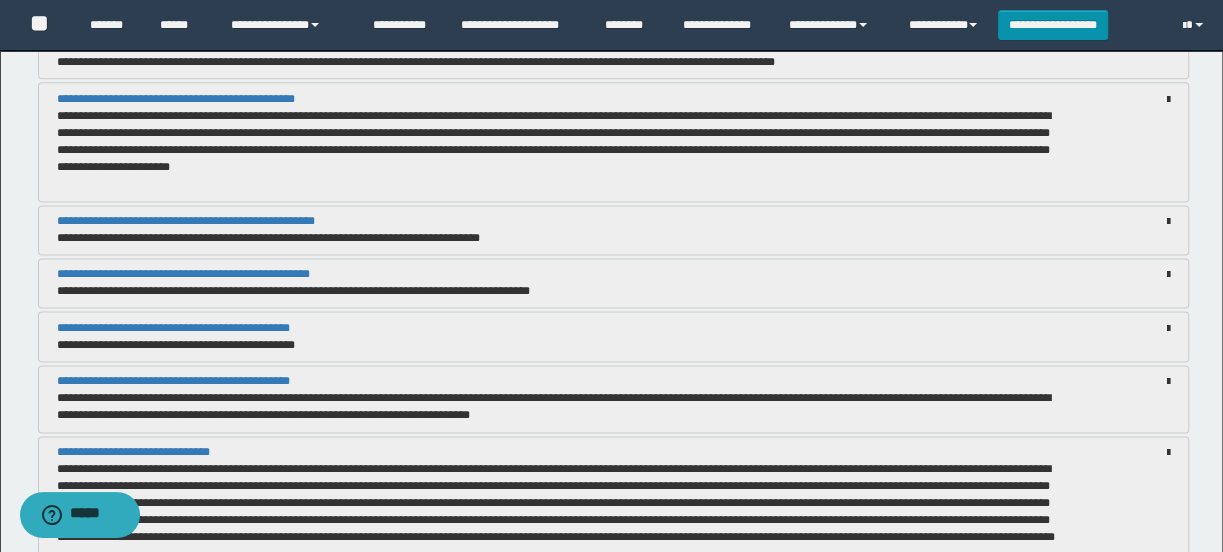 scroll, scrollTop: 1669, scrollLeft: 0, axis: vertical 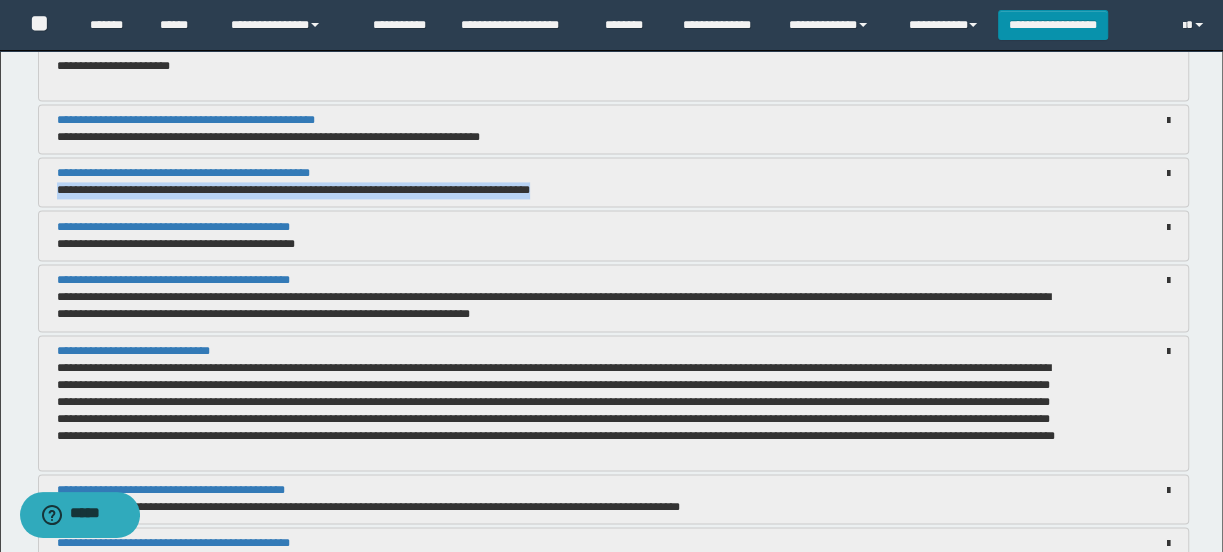 drag, startPoint x: 591, startPoint y: 190, endPoint x: 36, endPoint y: 185, distance: 555.0225 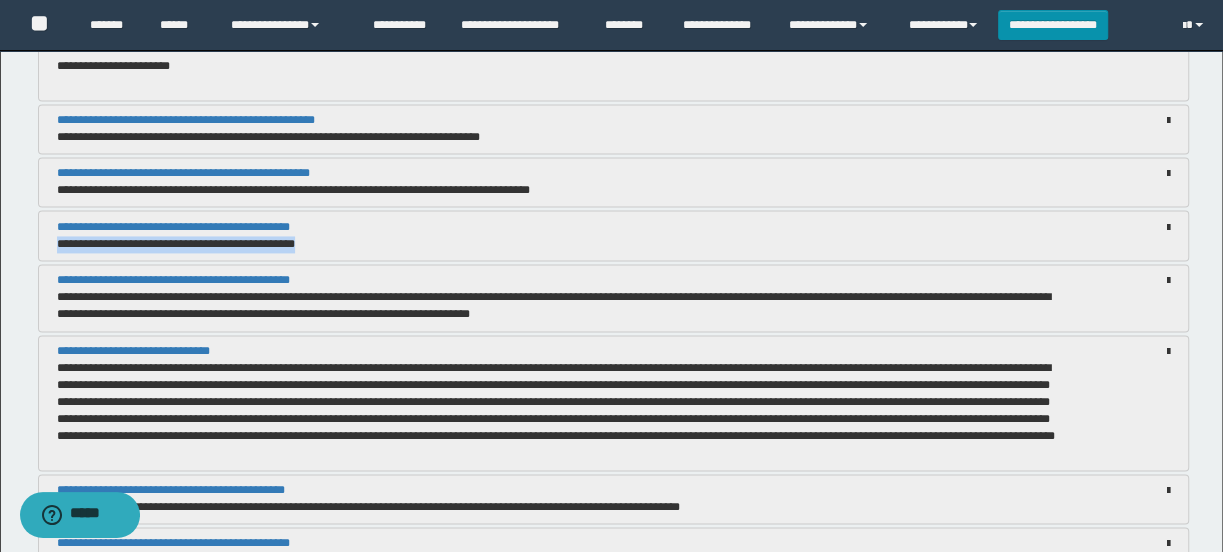 drag, startPoint x: 327, startPoint y: 244, endPoint x: 44, endPoint y: 244, distance: 283 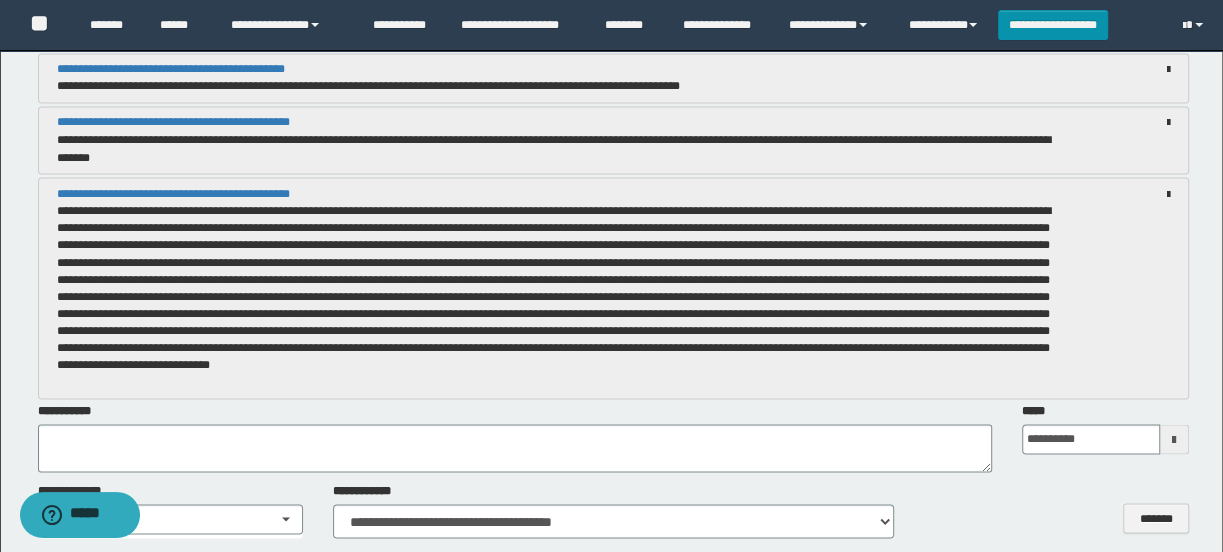scroll, scrollTop: 2123, scrollLeft: 0, axis: vertical 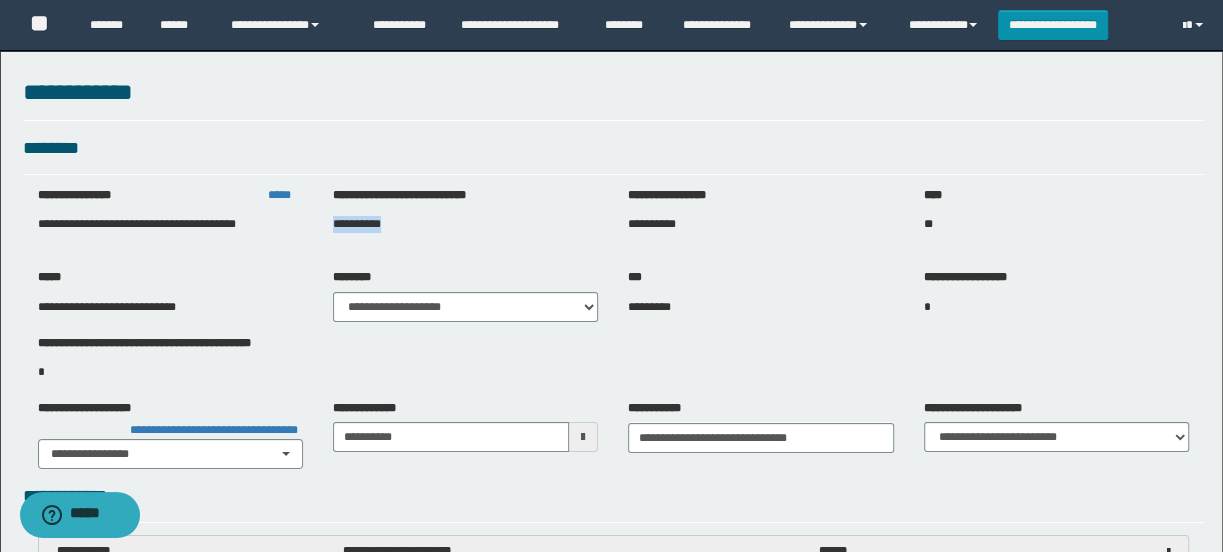 drag, startPoint x: 390, startPoint y: 222, endPoint x: 331, endPoint y: 222, distance: 59 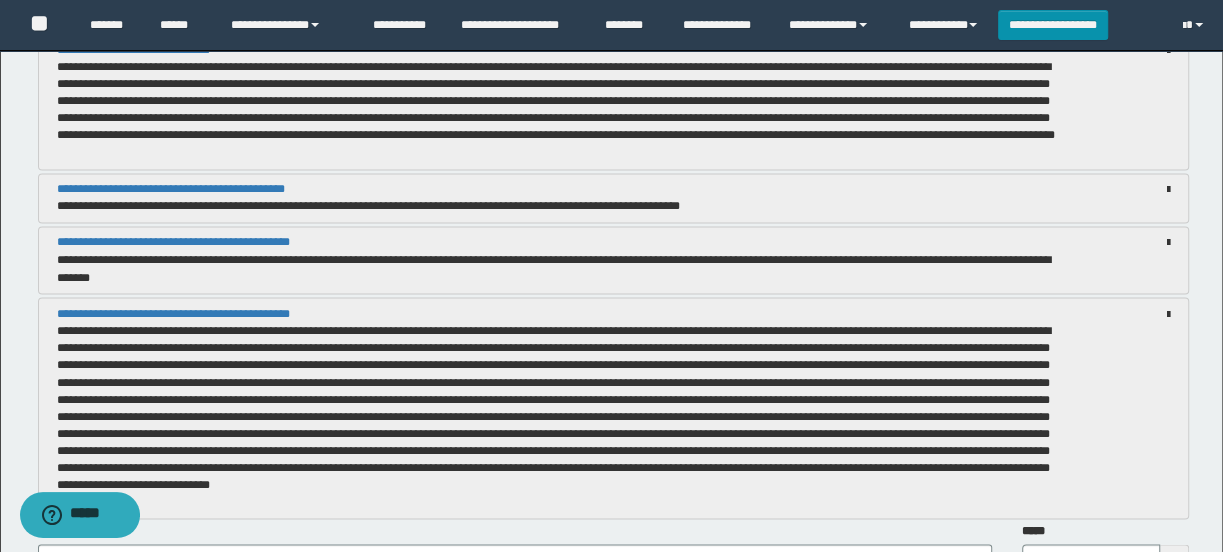 scroll, scrollTop: 2000, scrollLeft: 0, axis: vertical 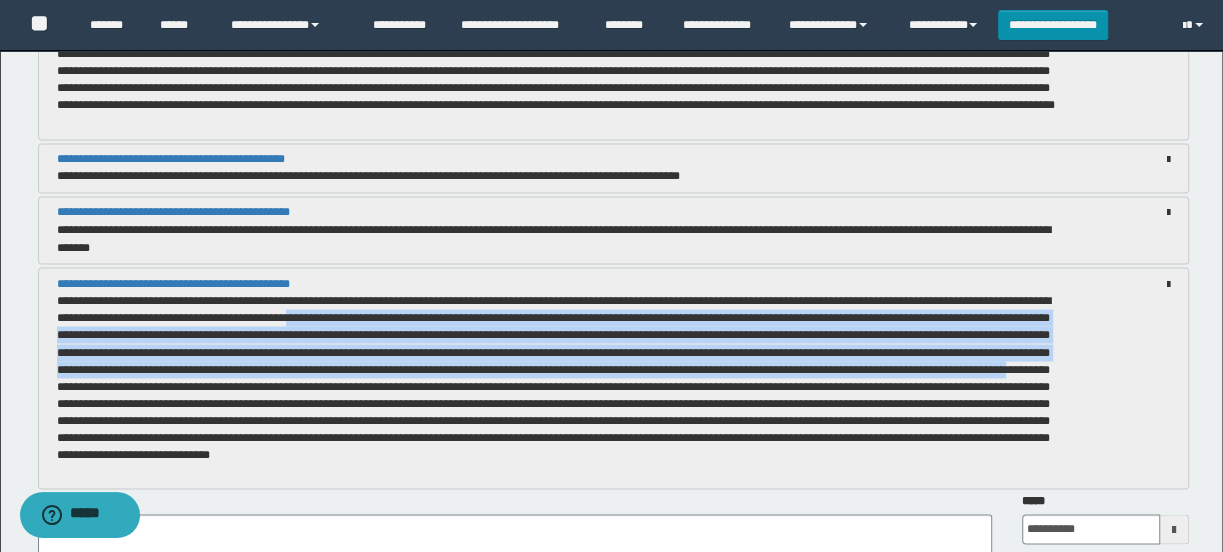 drag, startPoint x: 413, startPoint y: 316, endPoint x: 449, endPoint y: 411, distance: 101.59232 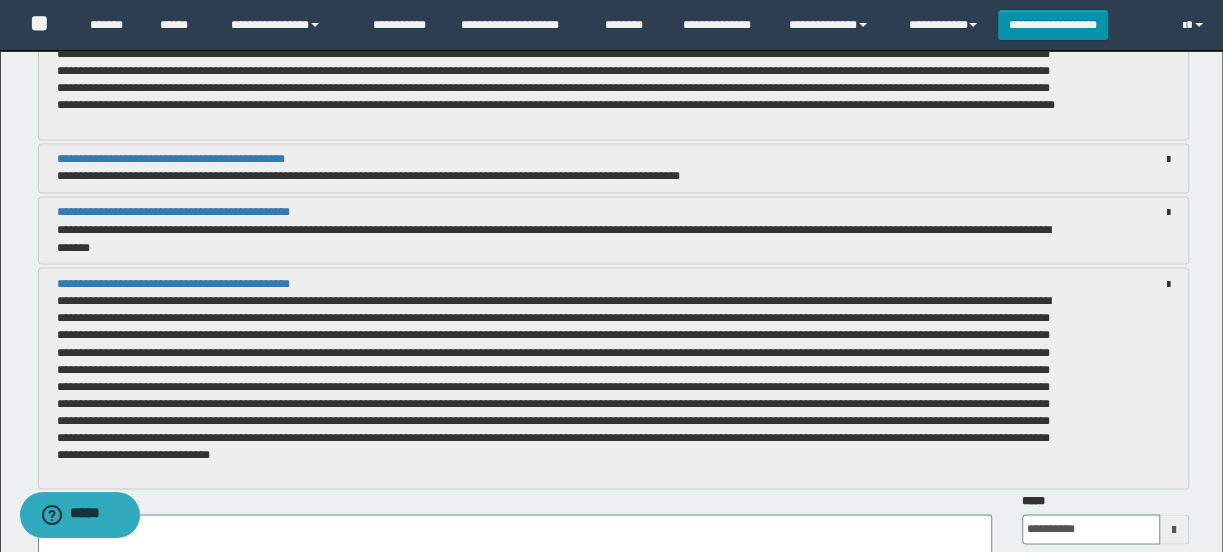 click at bounding box center [554, 377] 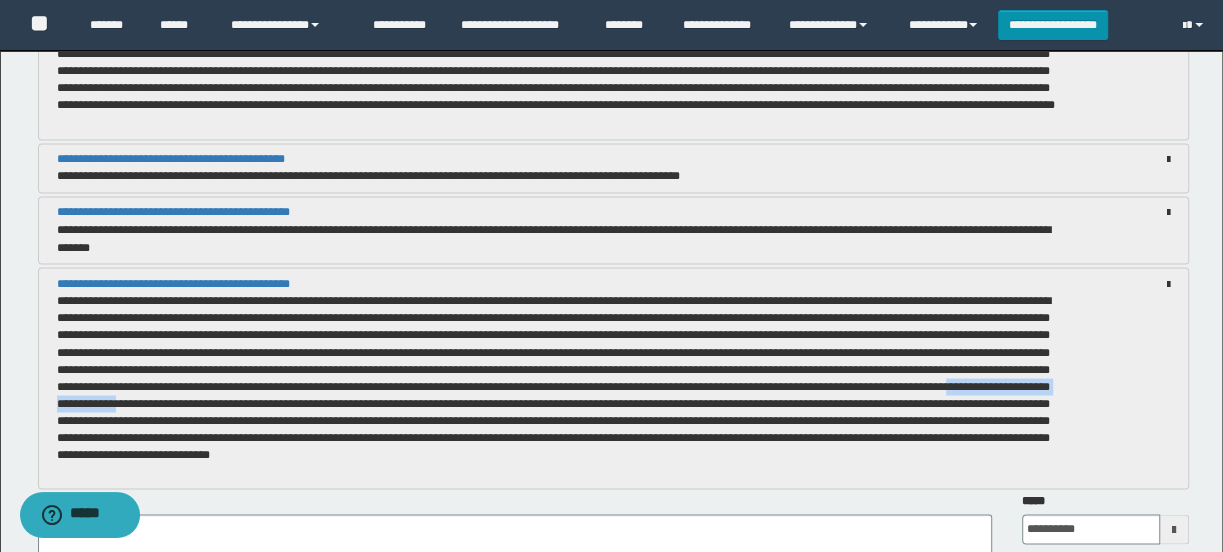 drag, startPoint x: 543, startPoint y: 420, endPoint x: 731, endPoint y: 424, distance: 188.04254 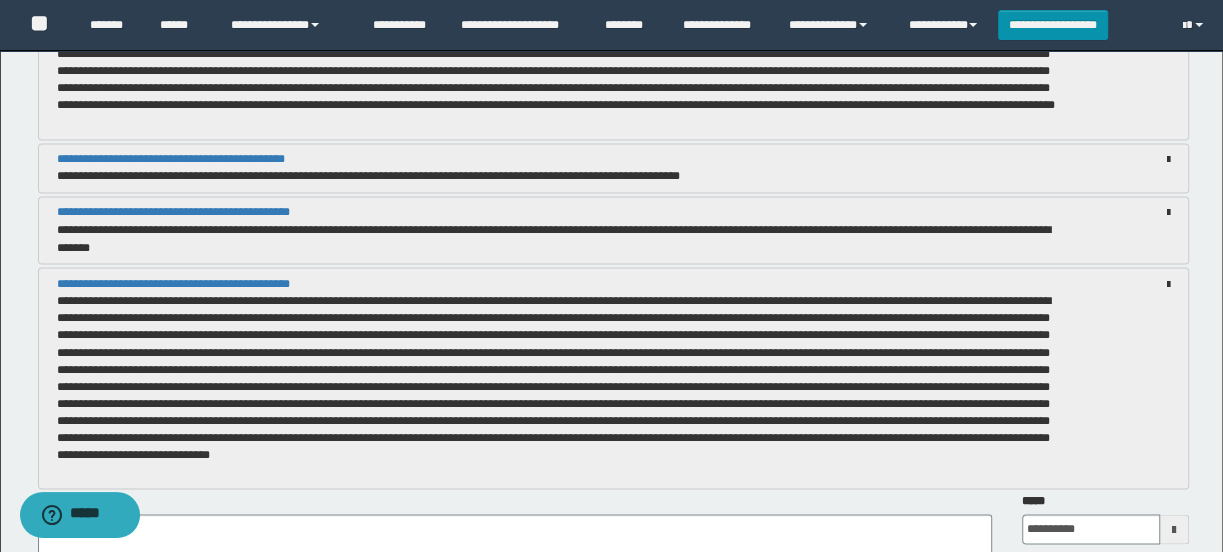 click at bounding box center (554, 377) 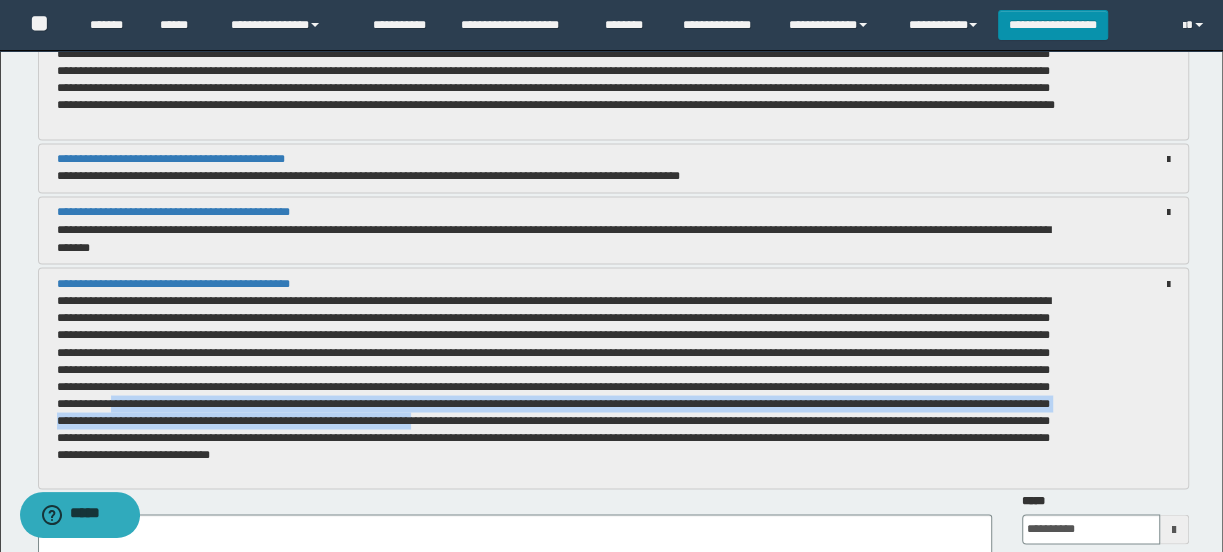 drag, startPoint x: 730, startPoint y: 418, endPoint x: 100, endPoint y: 456, distance: 631.145 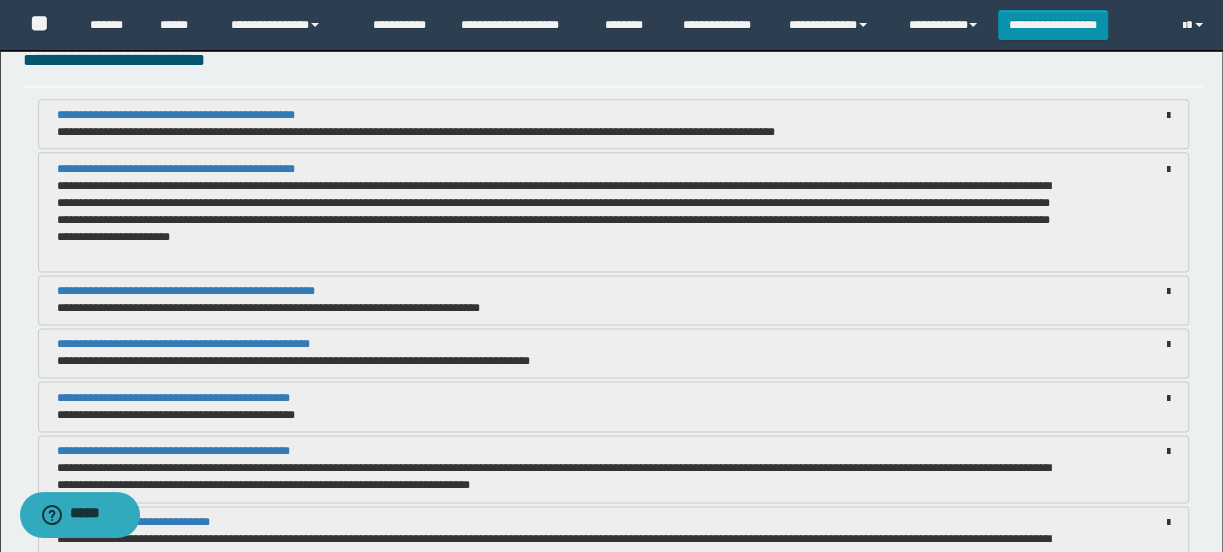 scroll, scrollTop: 1454, scrollLeft: 0, axis: vertical 